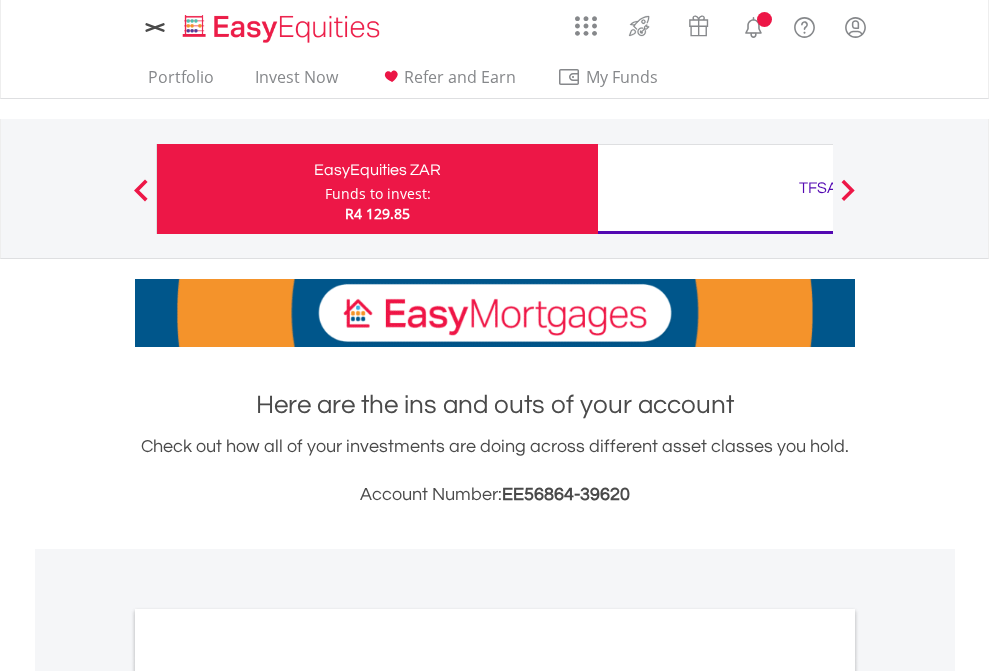 scroll, scrollTop: 0, scrollLeft: 0, axis: both 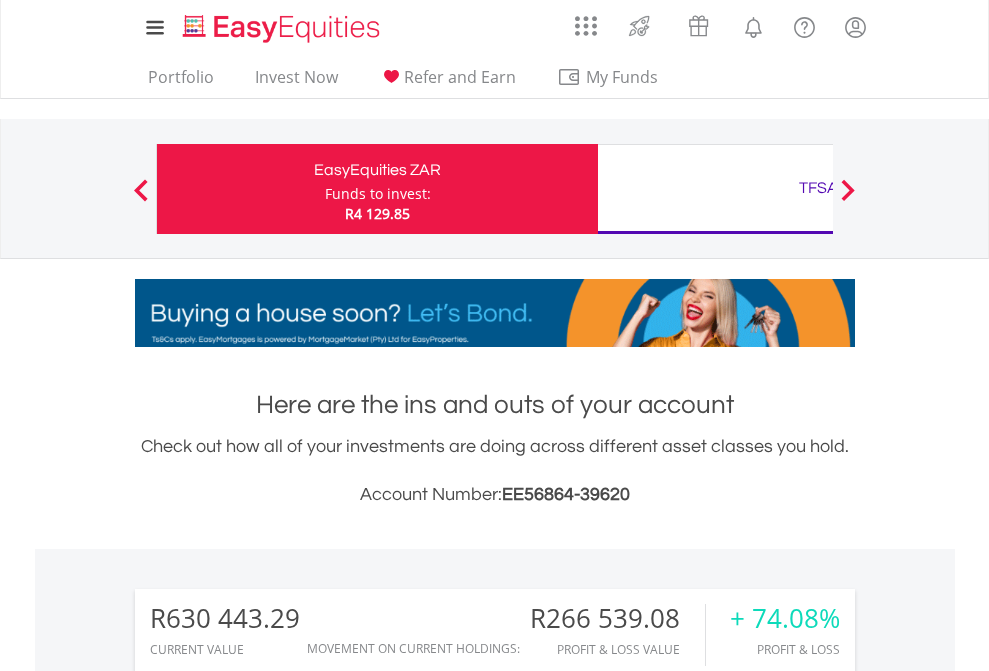 click on "Funds to invest:" at bounding box center [378, 194] 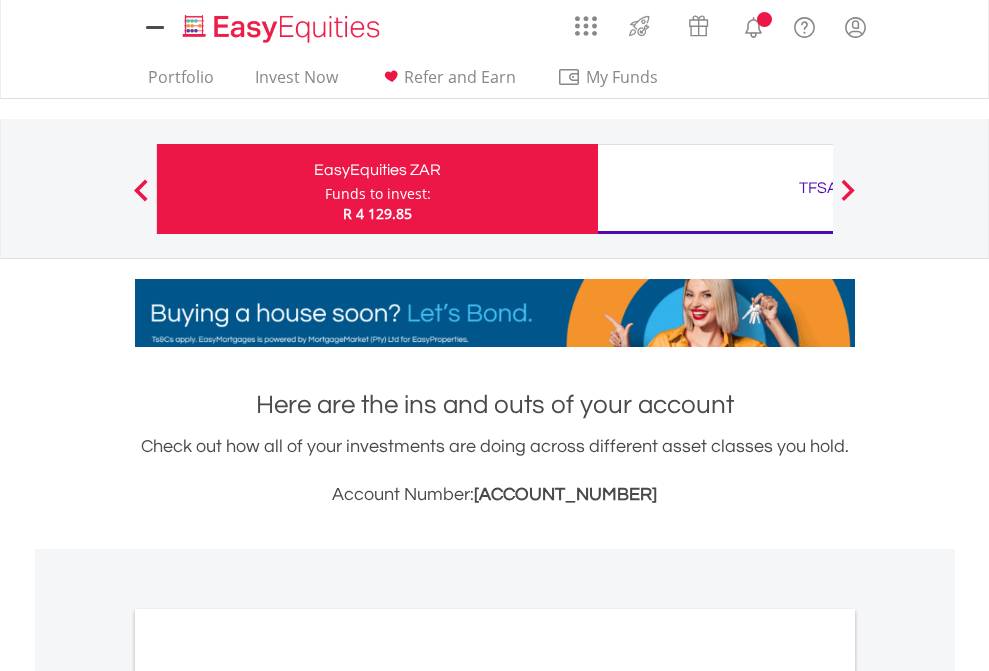 scroll, scrollTop: 0, scrollLeft: 0, axis: both 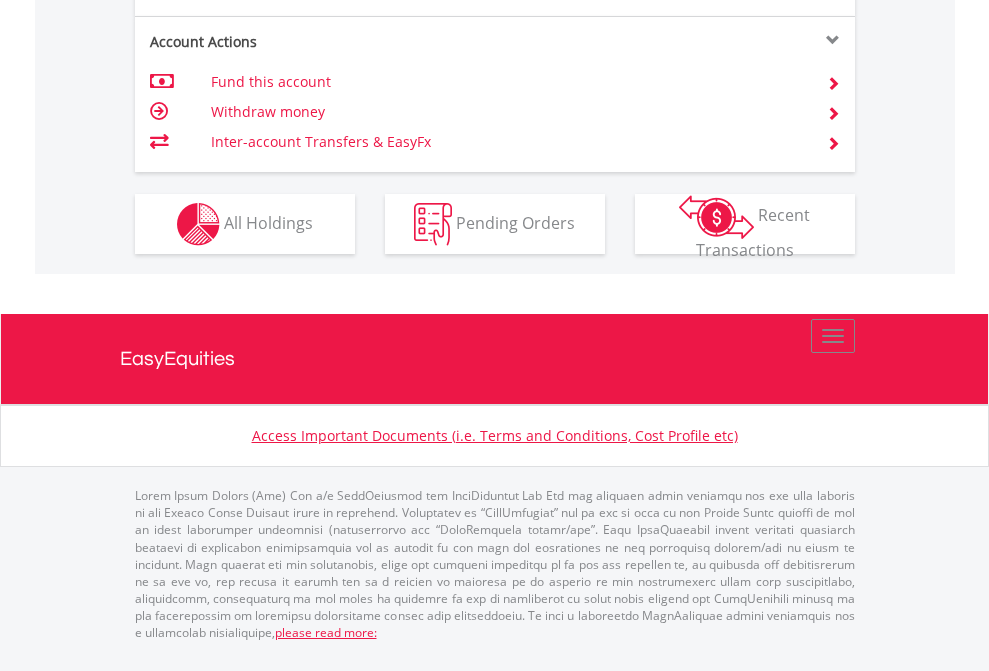 click on "Investment types" at bounding box center [706, -337] 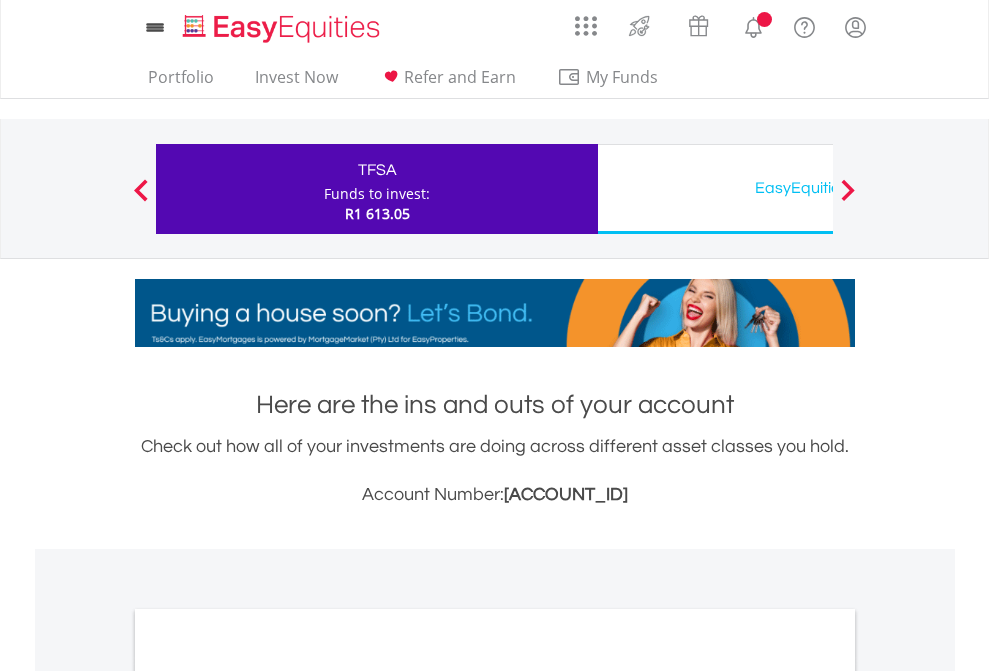 scroll, scrollTop: 0, scrollLeft: 0, axis: both 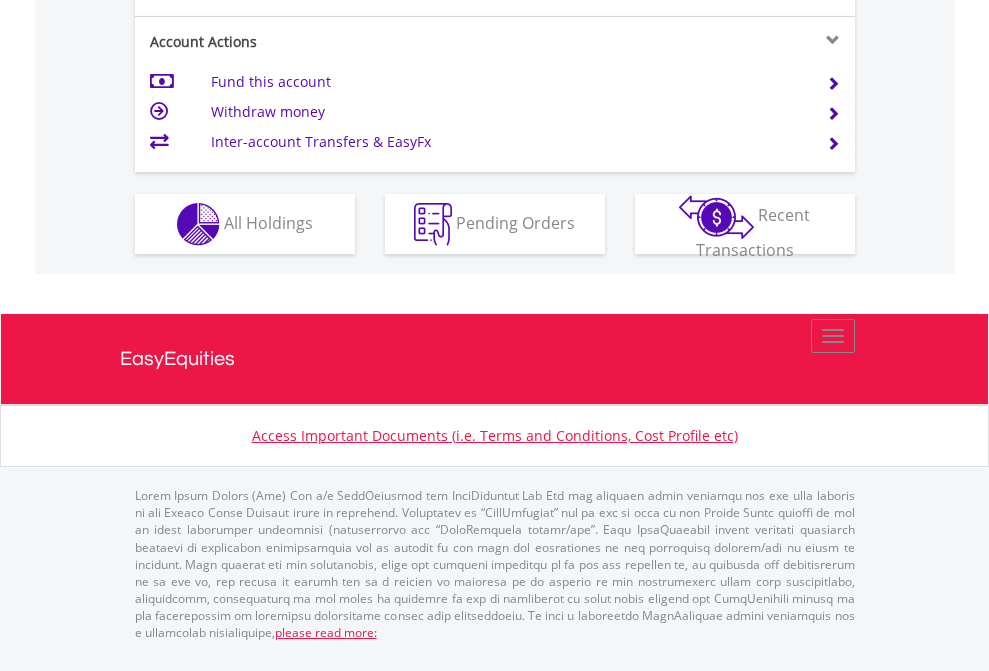 click on "Investment types" at bounding box center (706, -337) 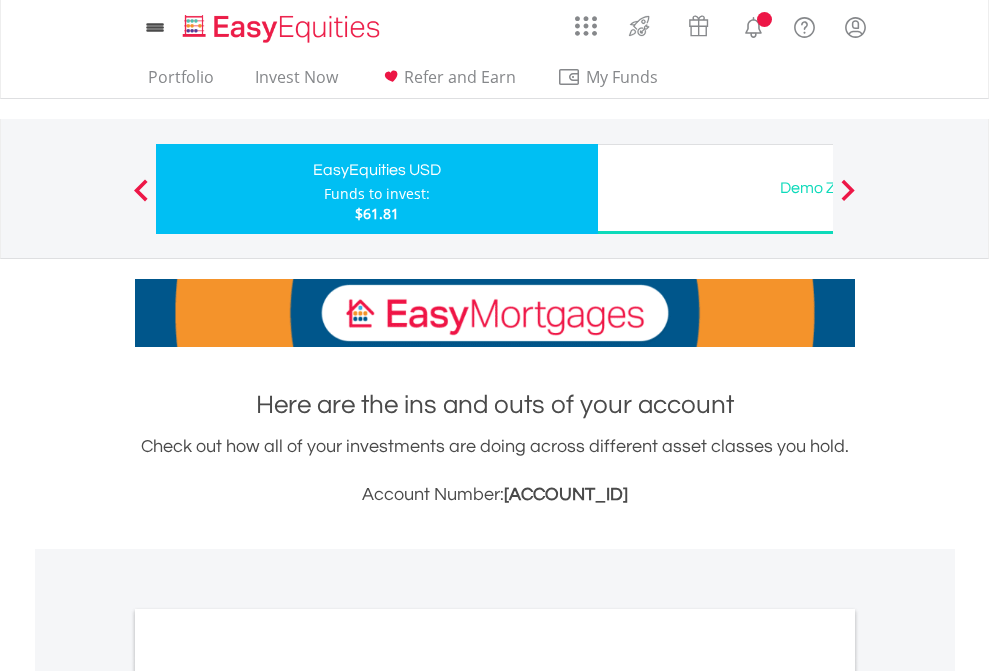 scroll, scrollTop: 0, scrollLeft: 0, axis: both 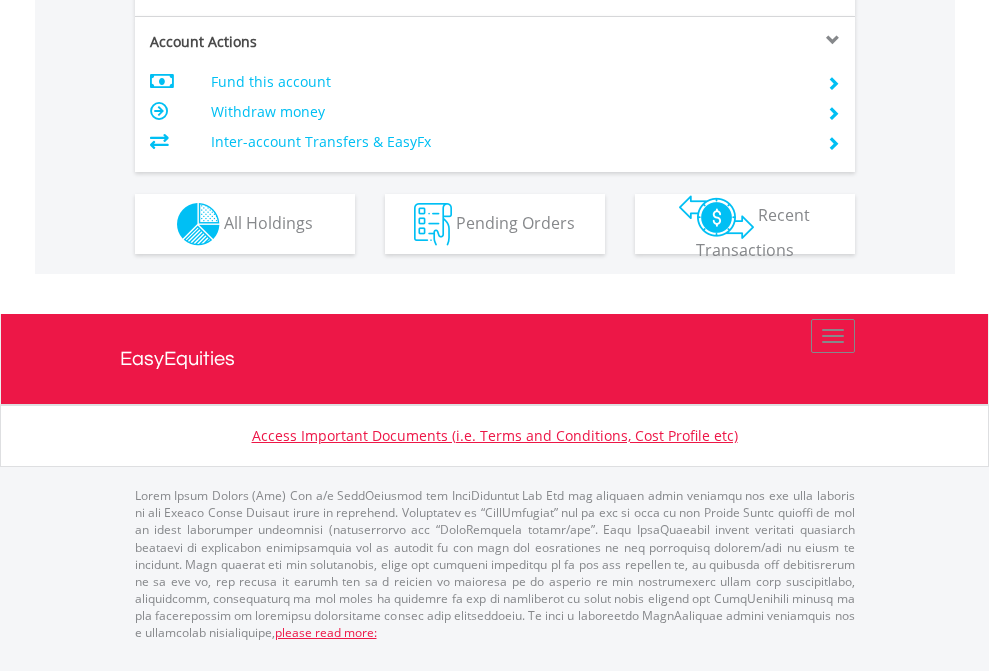click on "Investment types" at bounding box center (706, -337) 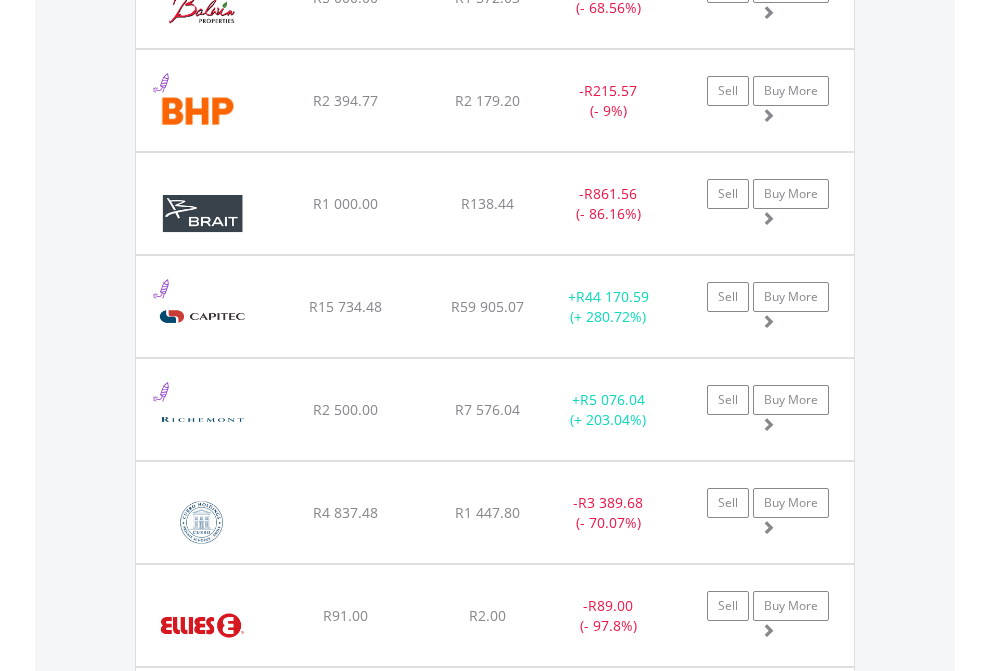 scroll, scrollTop: 2345, scrollLeft: 0, axis: vertical 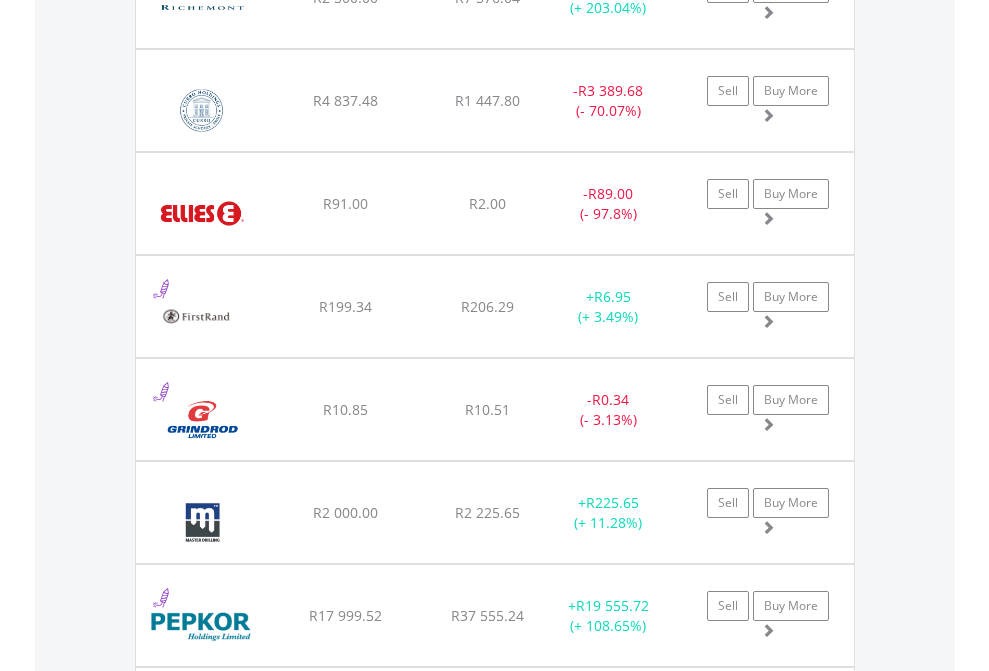 click on "TFSA" at bounding box center [818, -2157] 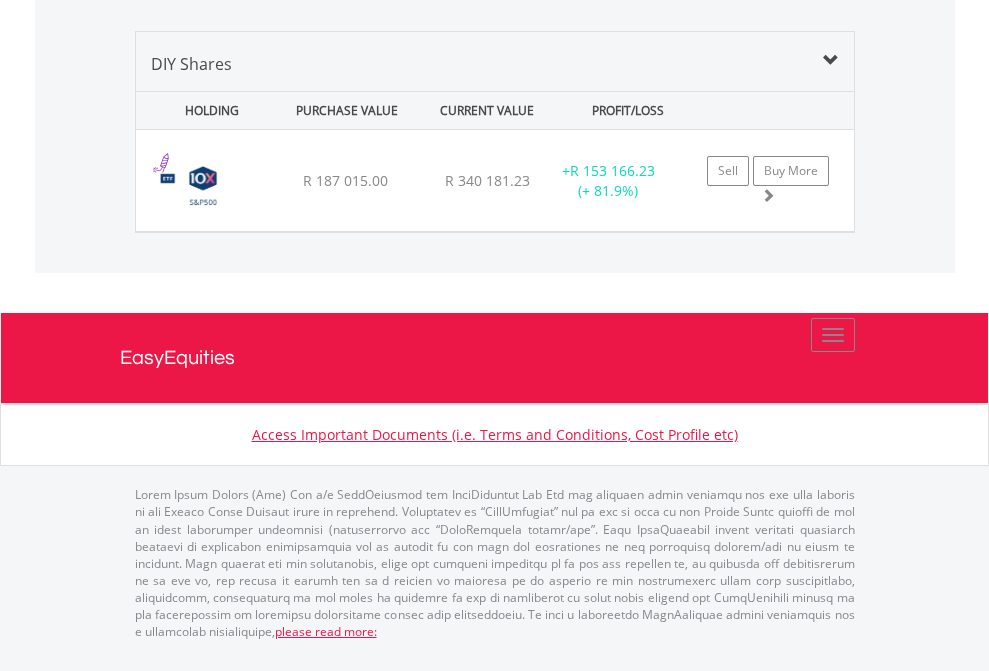 click on "EasyEquities USD" at bounding box center (818, -1419) 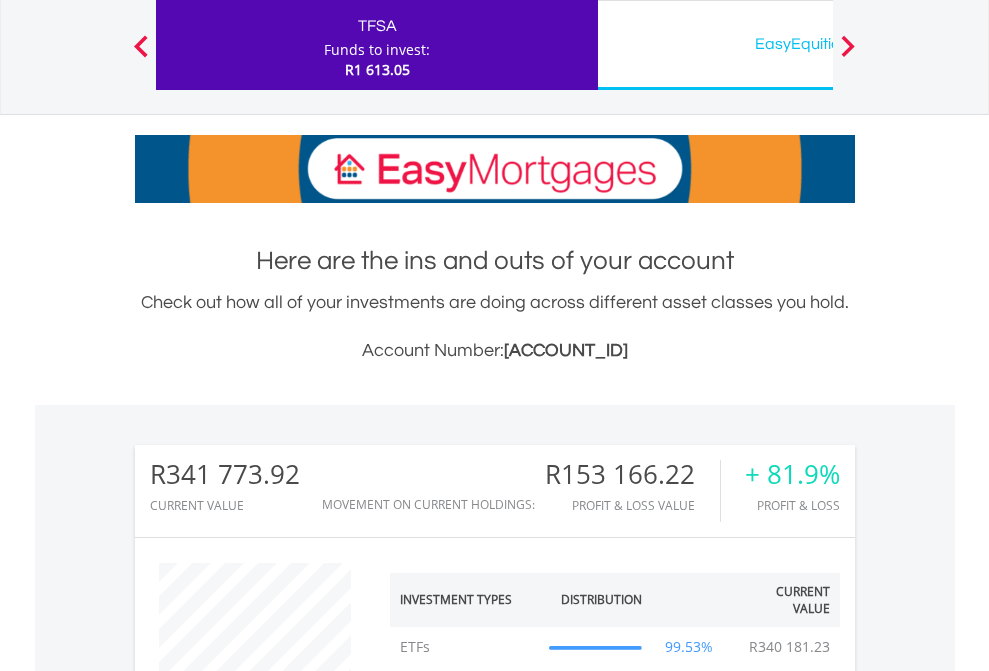 scroll, scrollTop: 999808, scrollLeft: 999687, axis: both 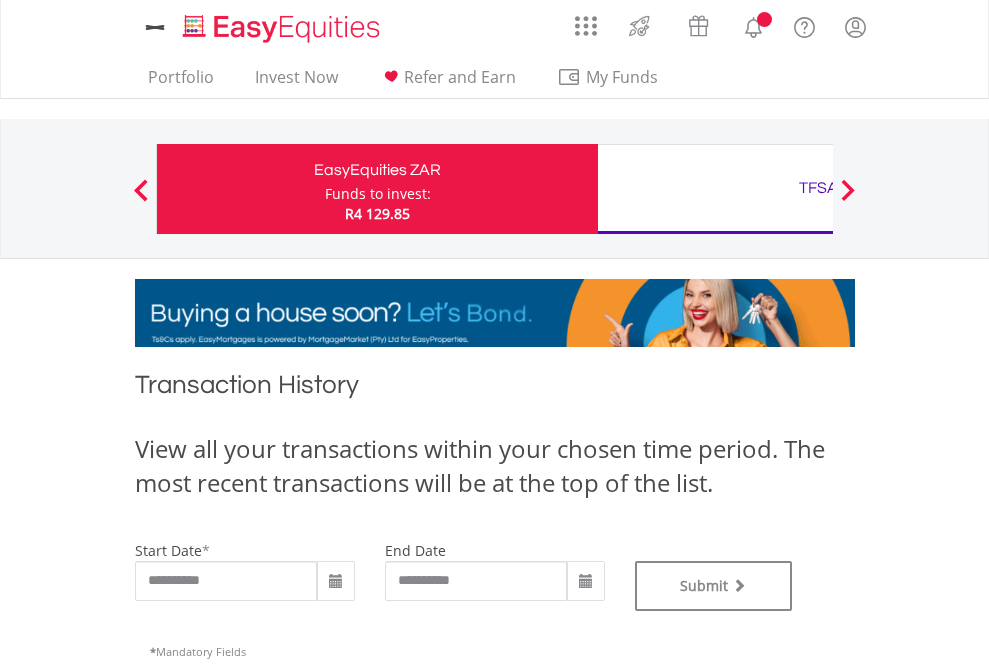 click on "TFSA" at bounding box center (818, 188) 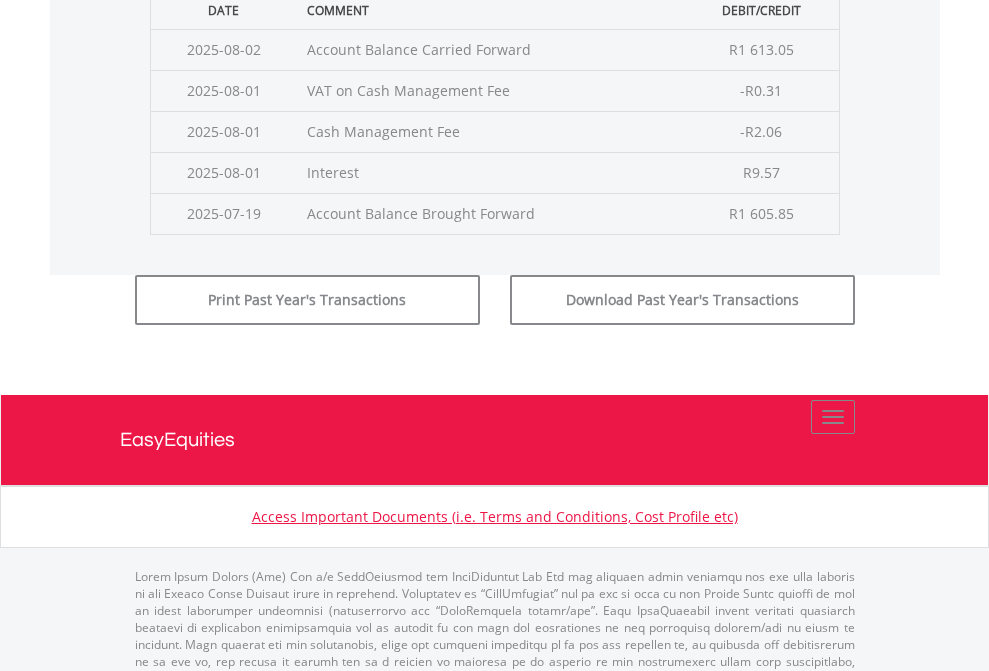 click on "Submit" at bounding box center [714, -225] 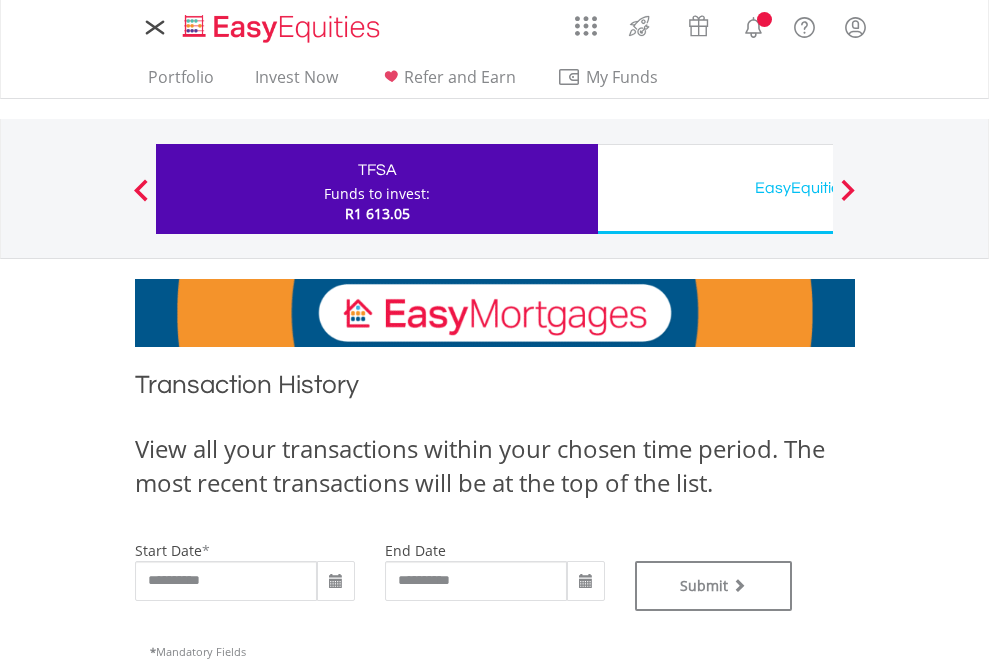 scroll, scrollTop: 0, scrollLeft: 0, axis: both 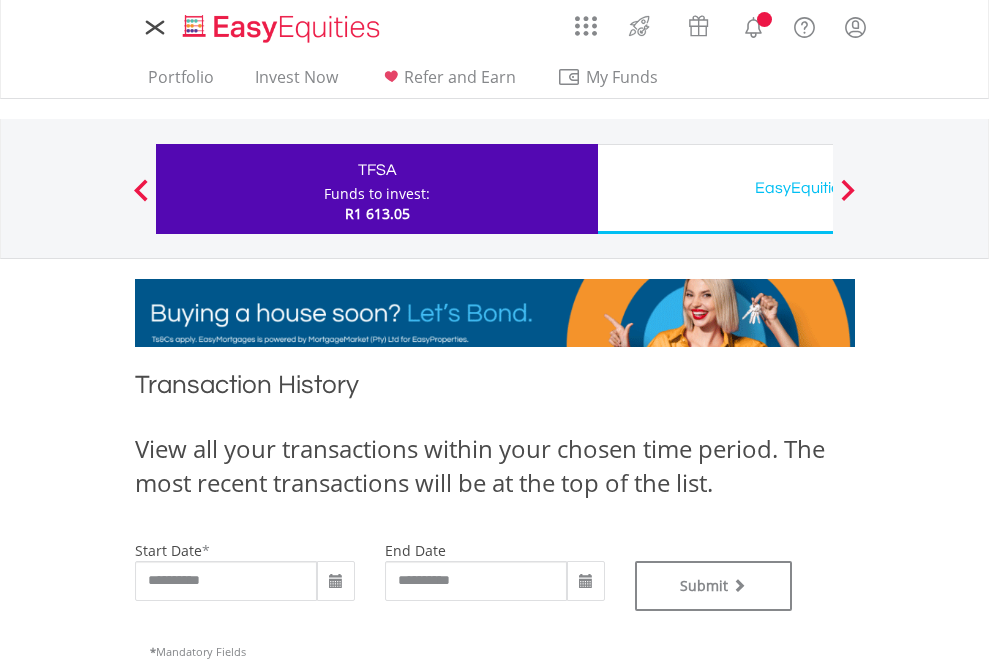 click on "EasyEquities USD" at bounding box center (818, 188) 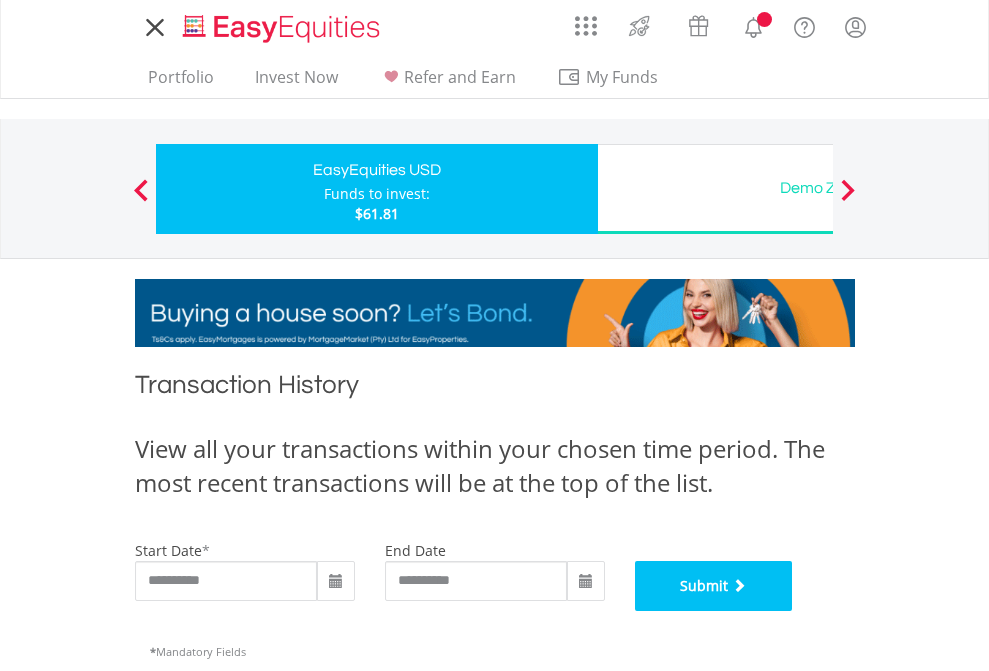 click on "Submit" at bounding box center (714, 586) 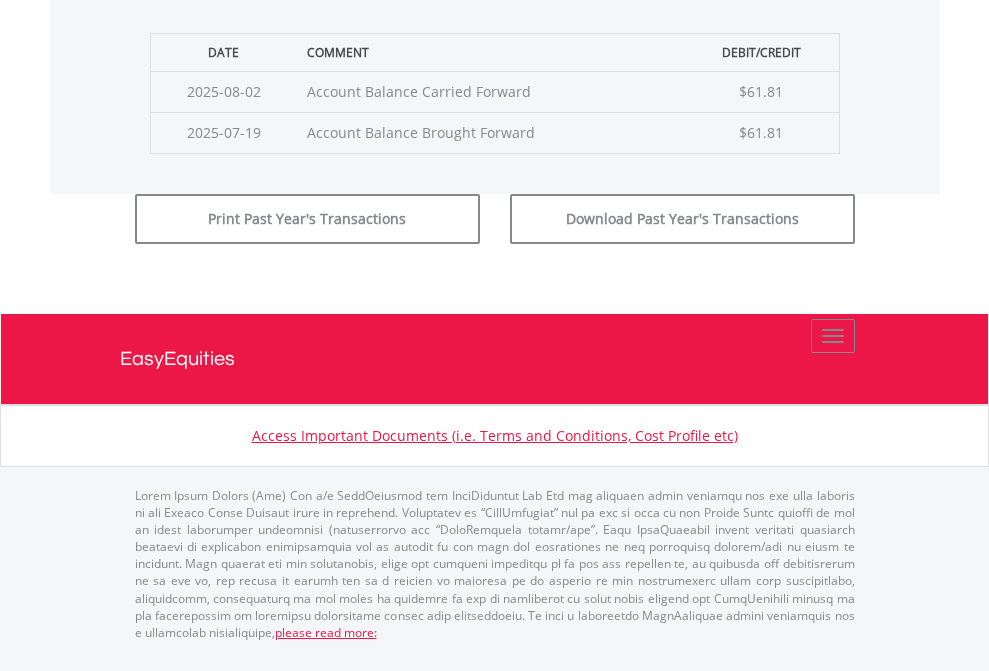 scroll, scrollTop: 811, scrollLeft: 0, axis: vertical 